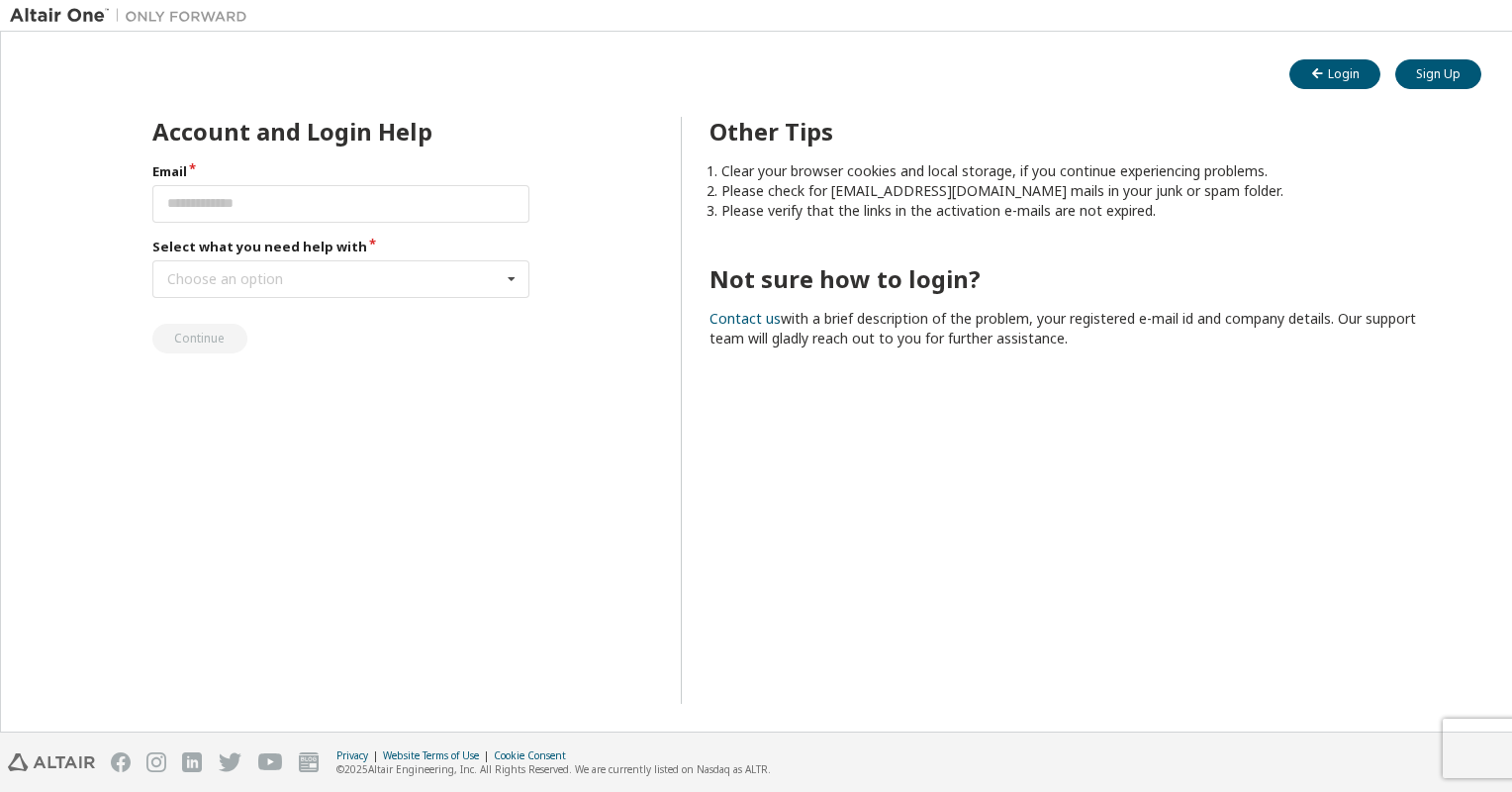 scroll, scrollTop: 0, scrollLeft: 0, axis: both 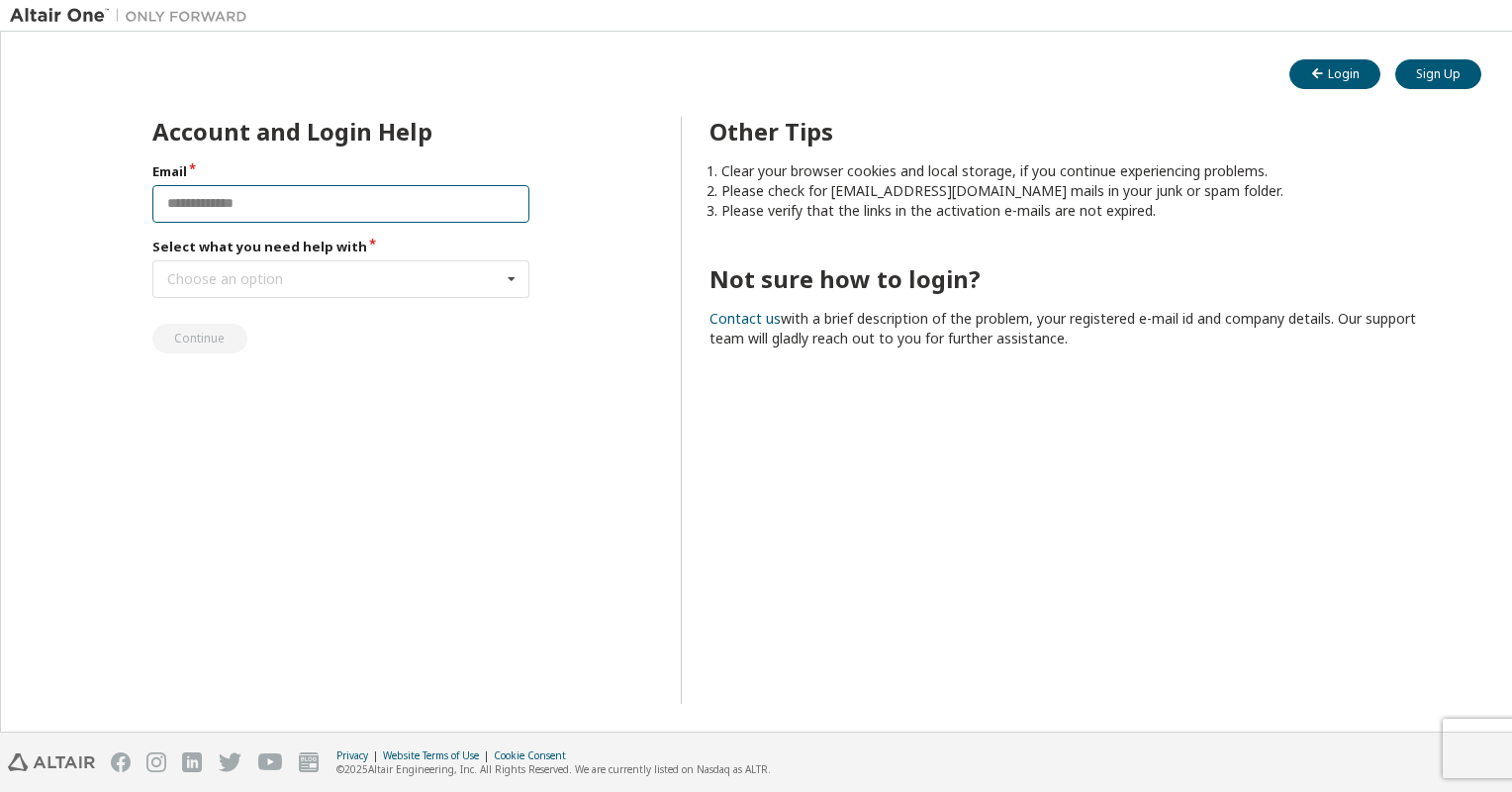 click at bounding box center (341, 204) 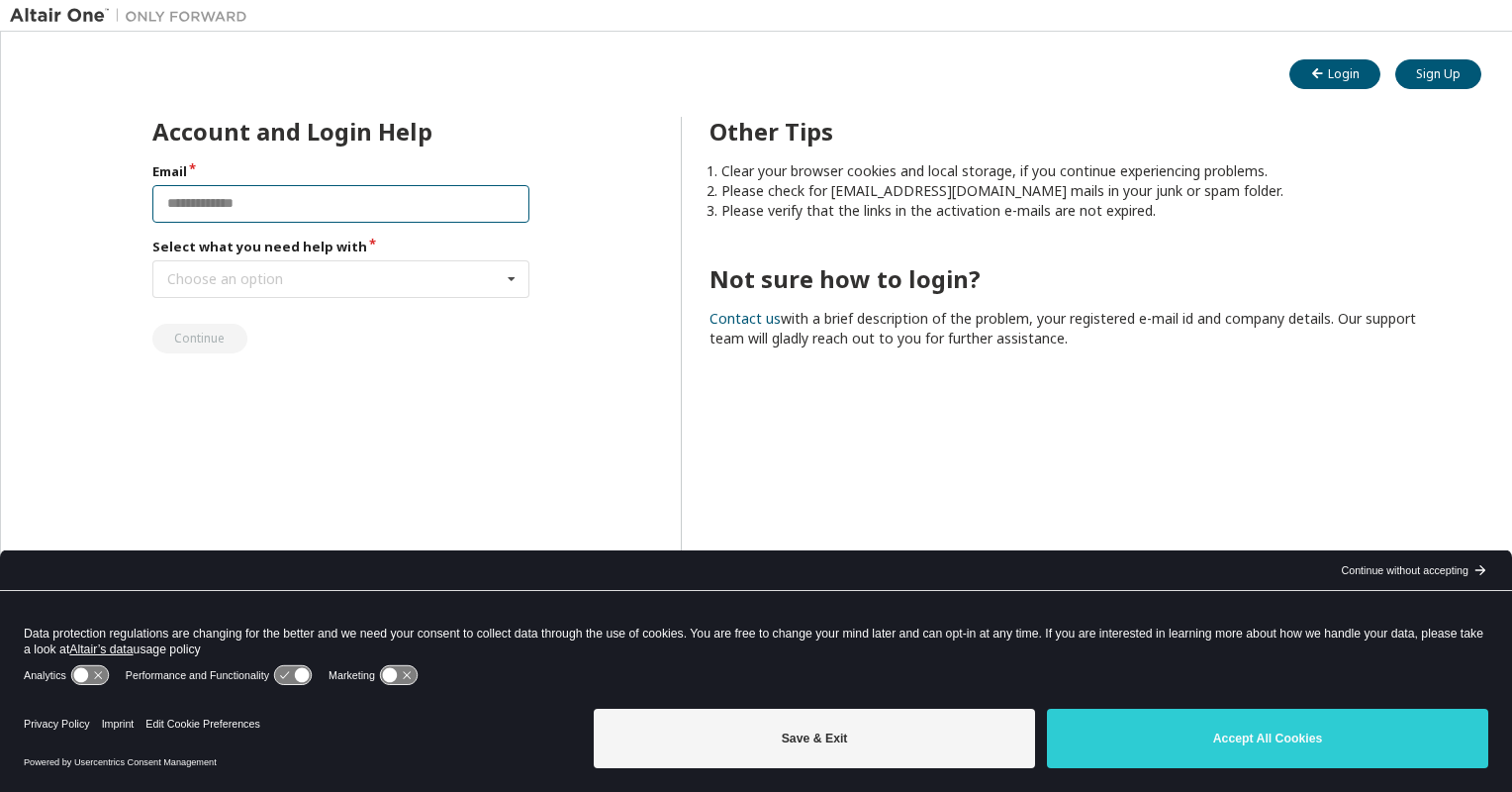 click at bounding box center [341, 204] 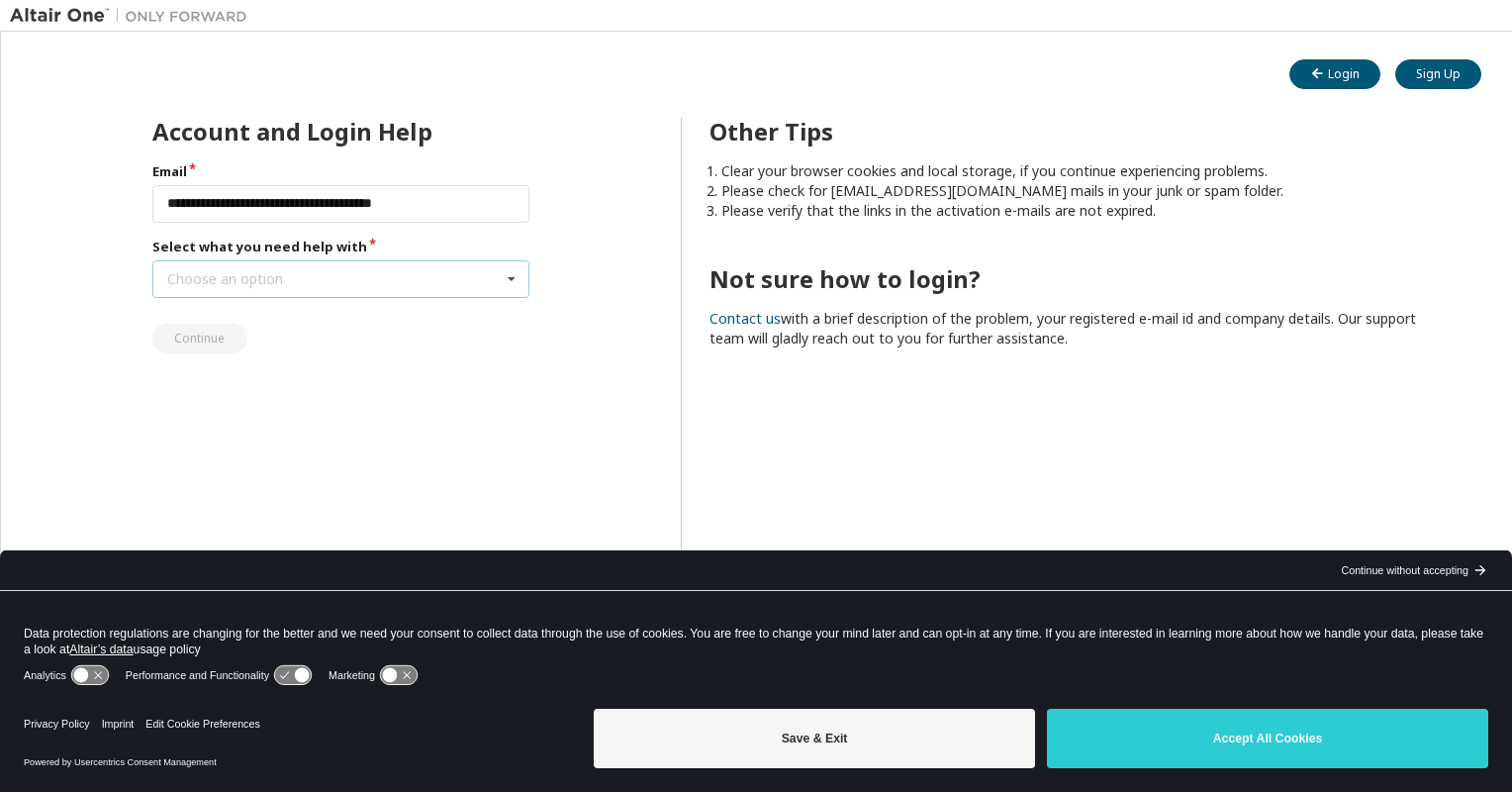 click on "Choose an option I forgot my password I did not receive activation mail My activation mail expired My account is locked I want to reset multi-factor authentication I don't know but can't login" at bounding box center (341, 279) 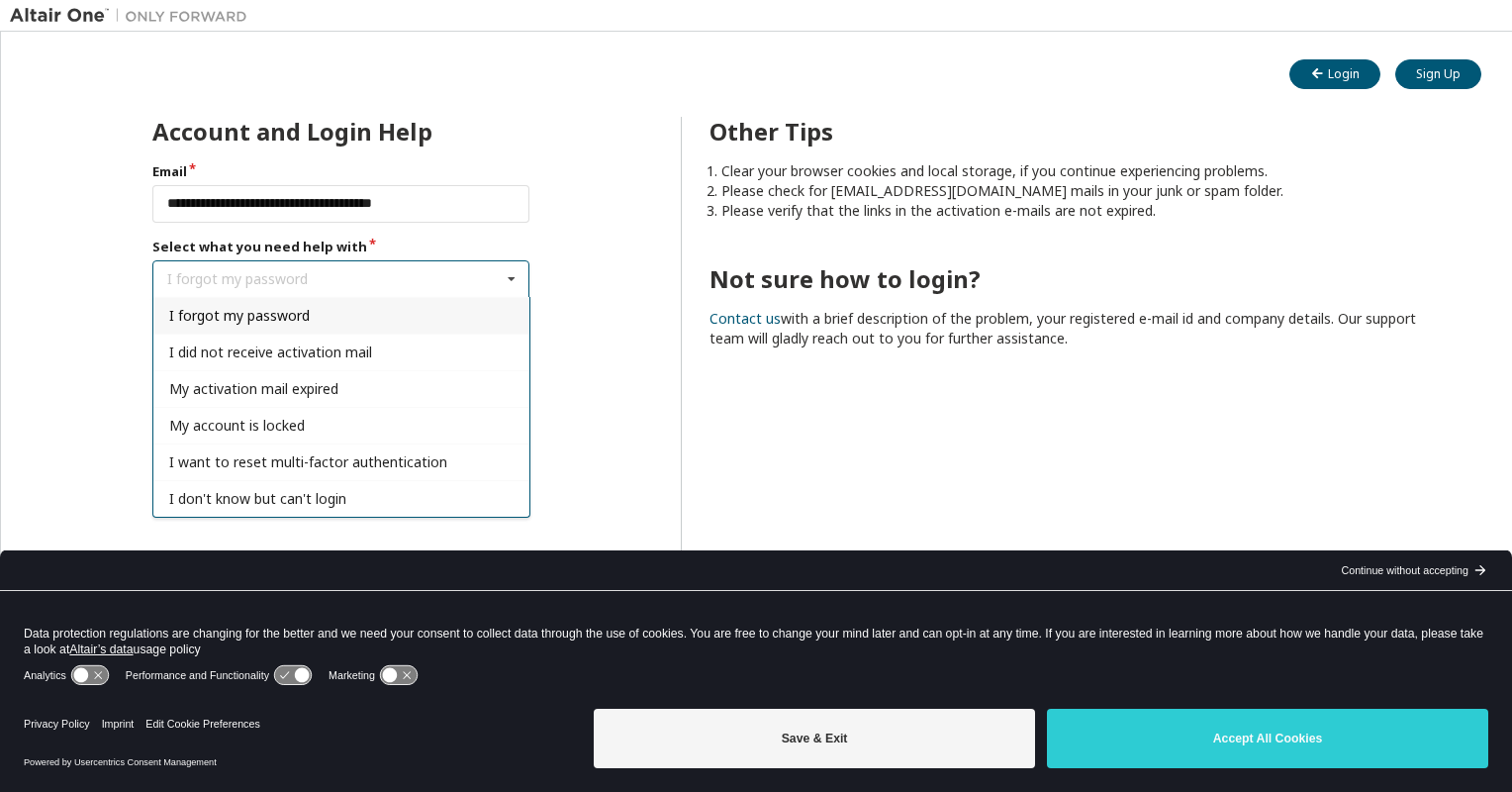 click on "I forgot my password" at bounding box center (239, 315) 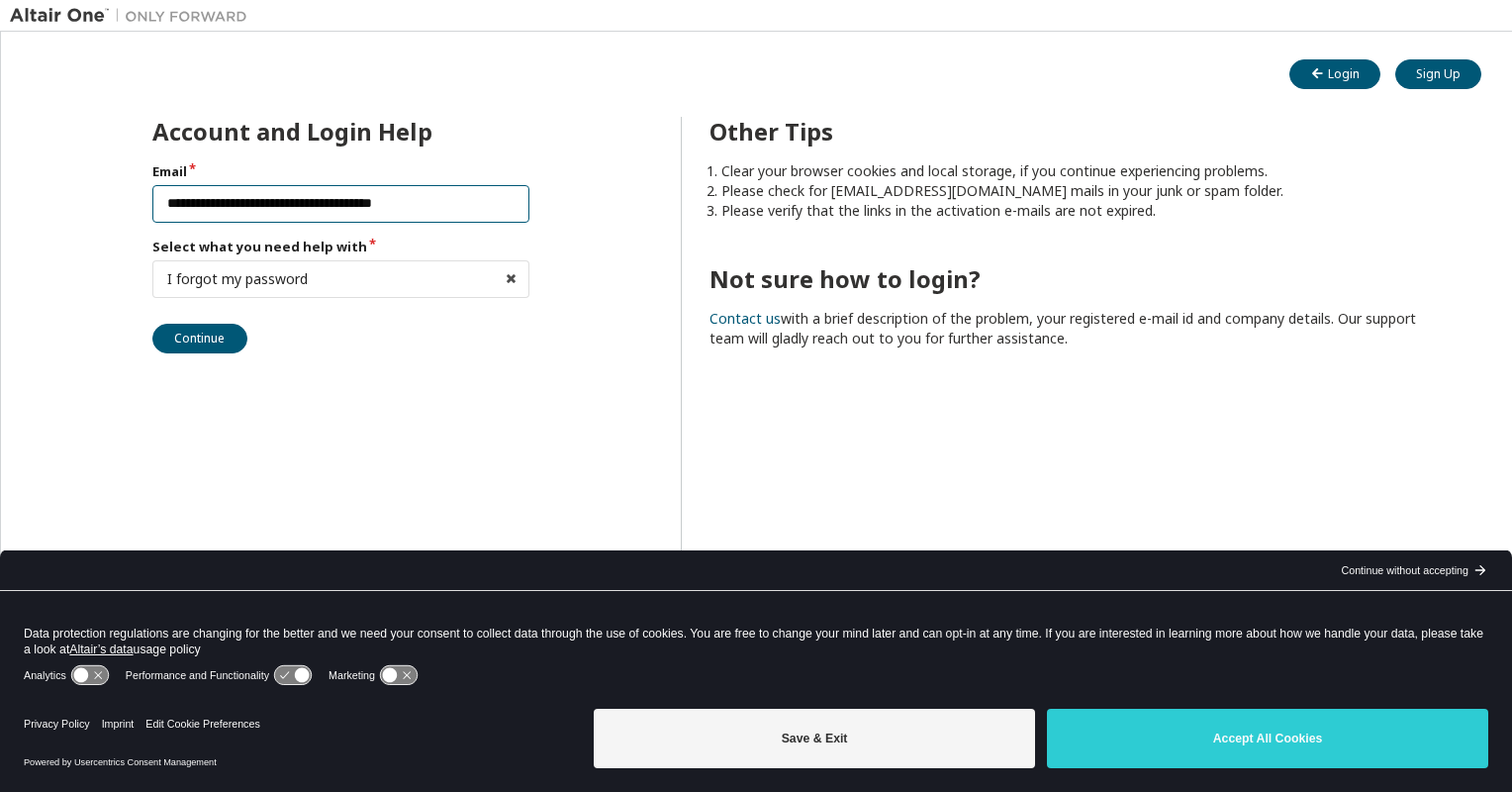 click on "**********" at bounding box center (341, 204) 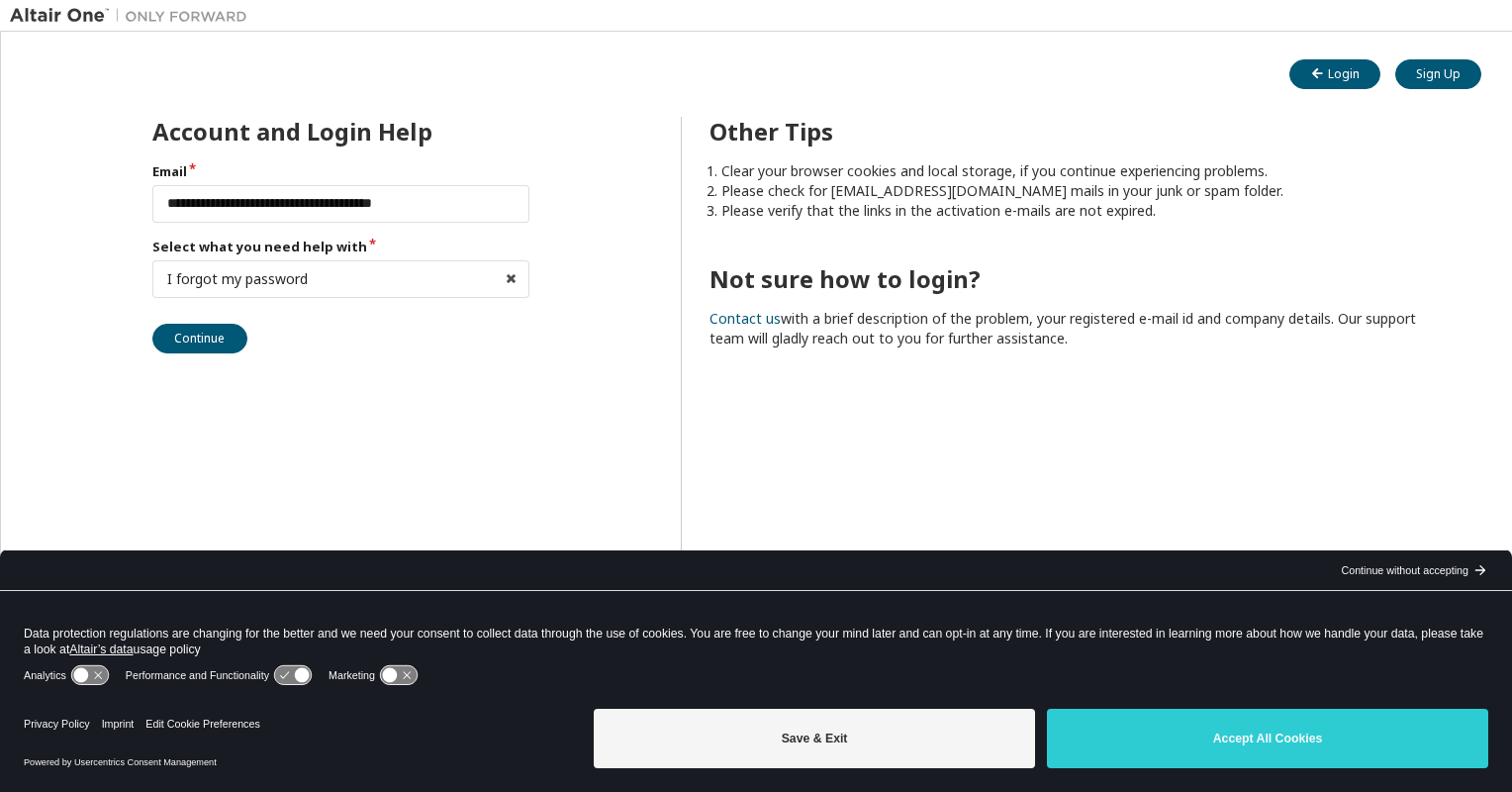 click on "Email" at bounding box center [341, 171] 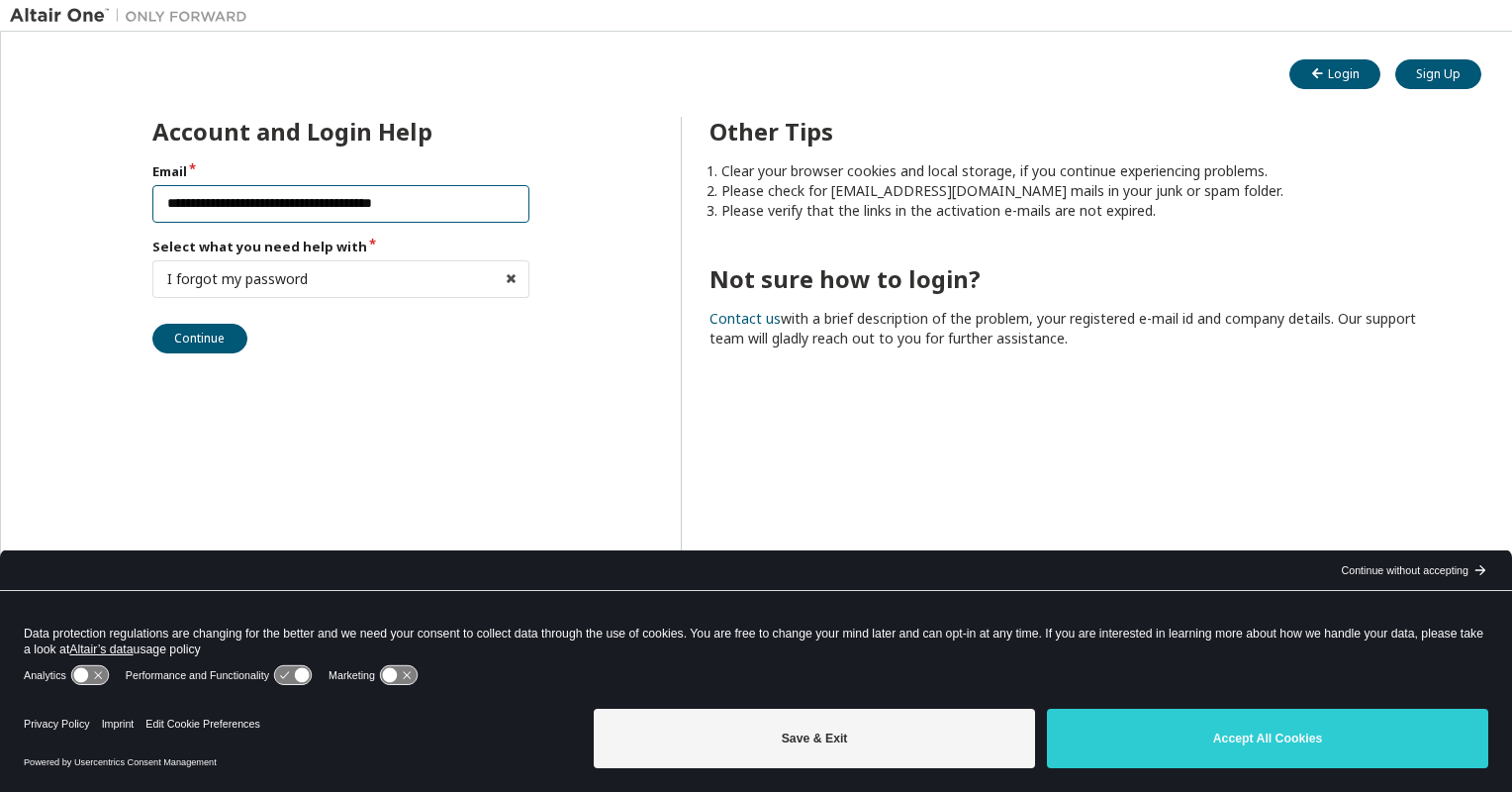 click on "**********" at bounding box center [341, 204] 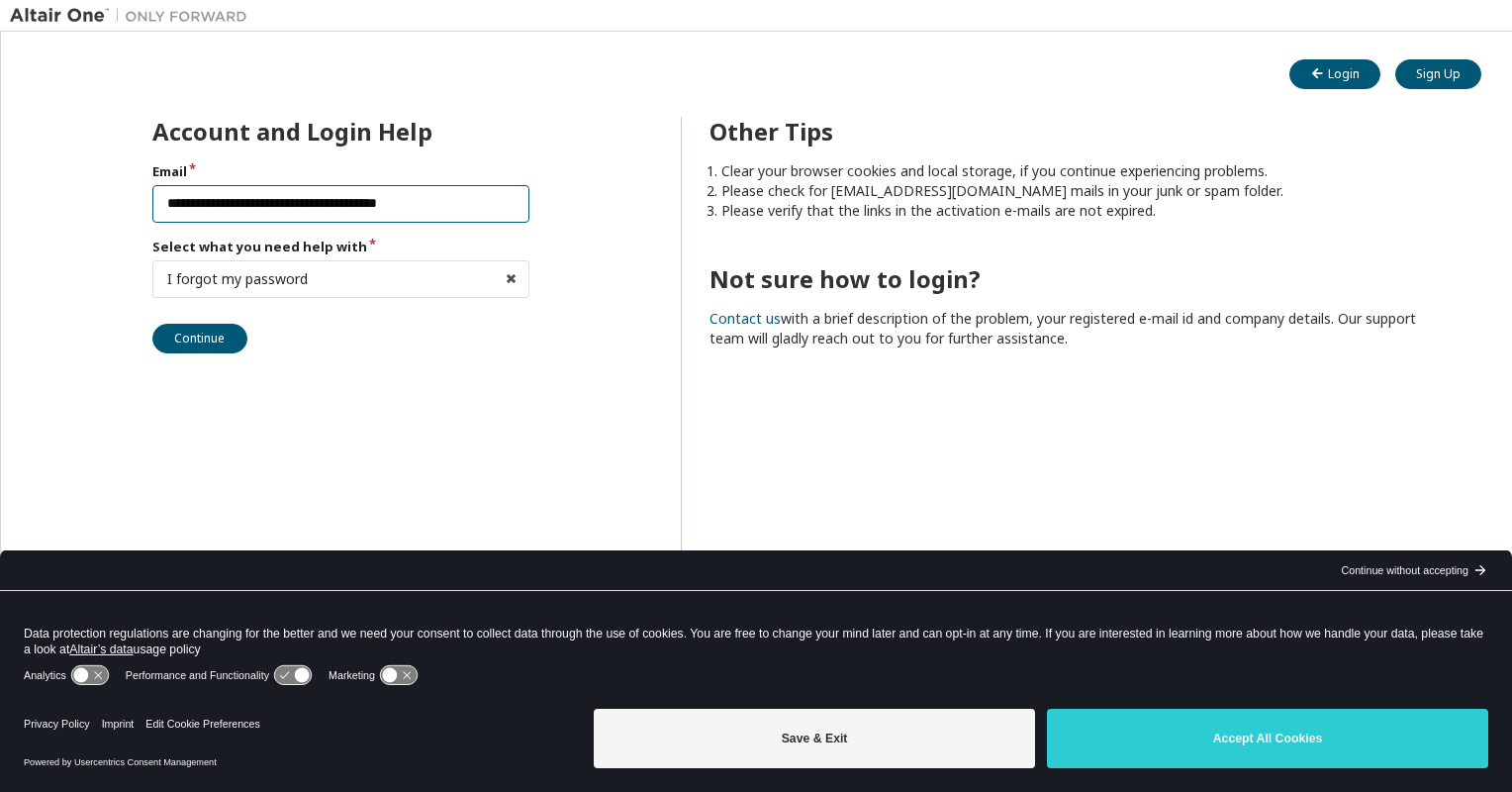 type on "**********" 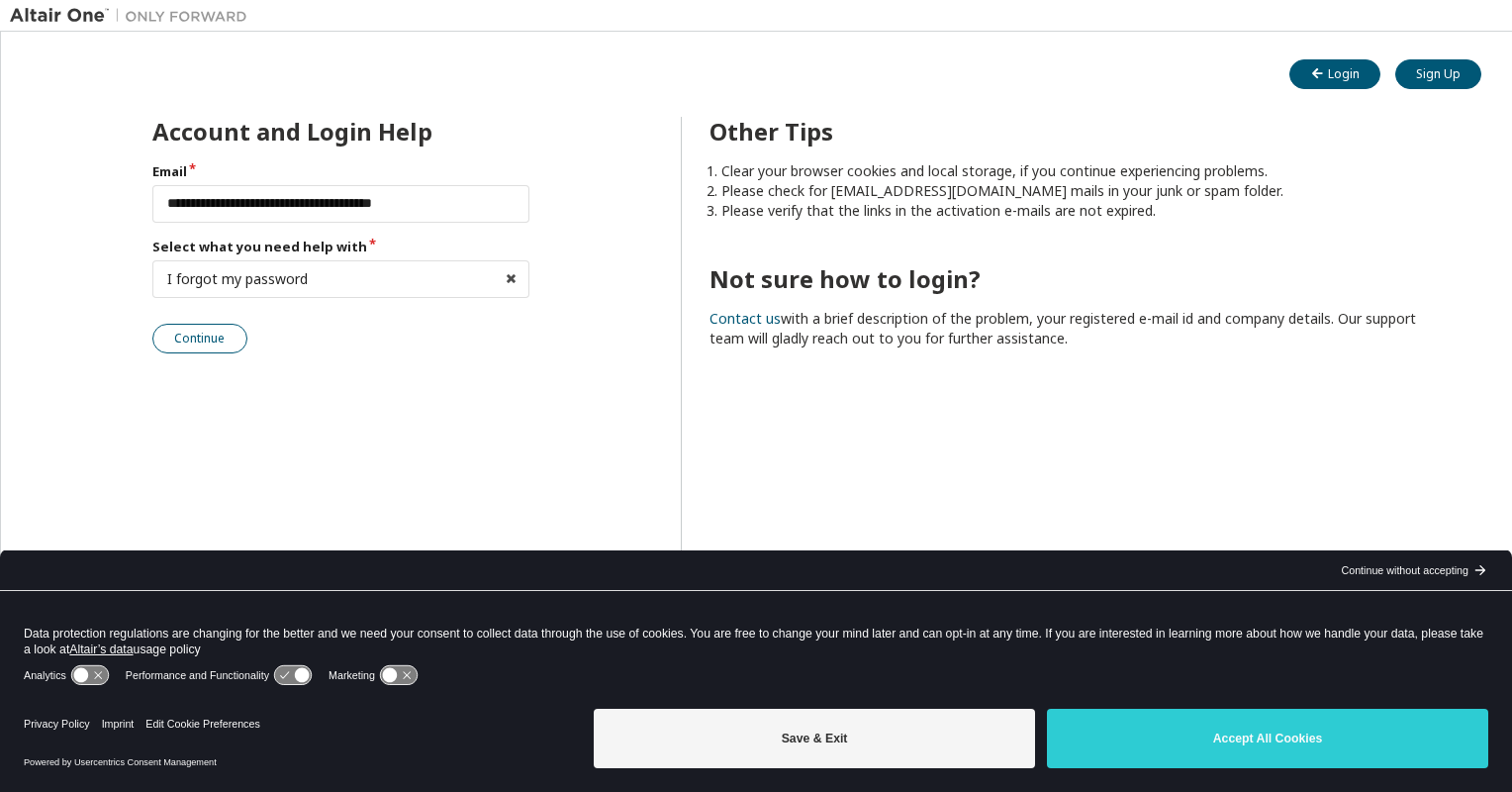 click on "Continue" at bounding box center (200, 339) 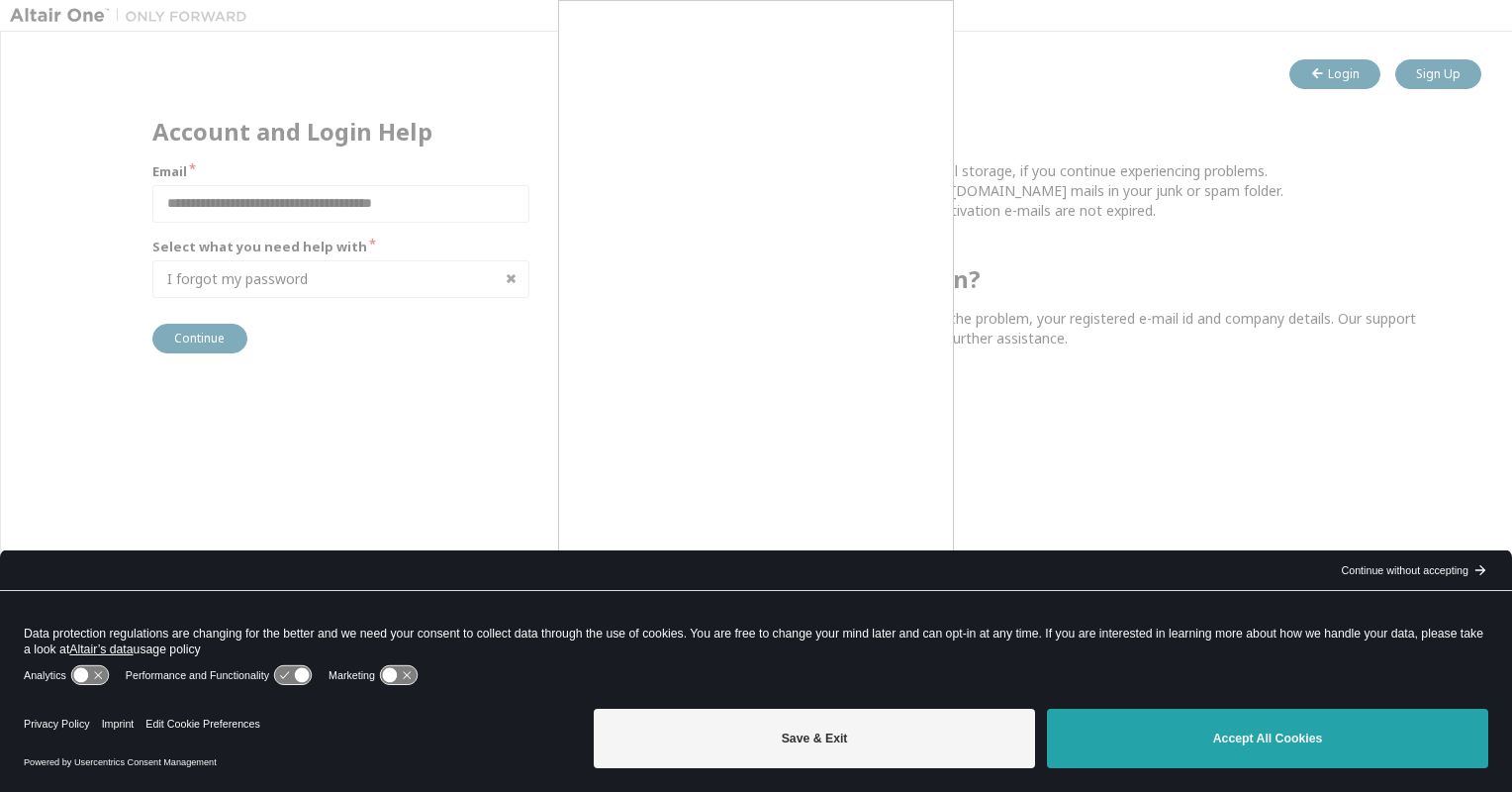 click on "Accept All Cookies" at bounding box center [1268, 739] 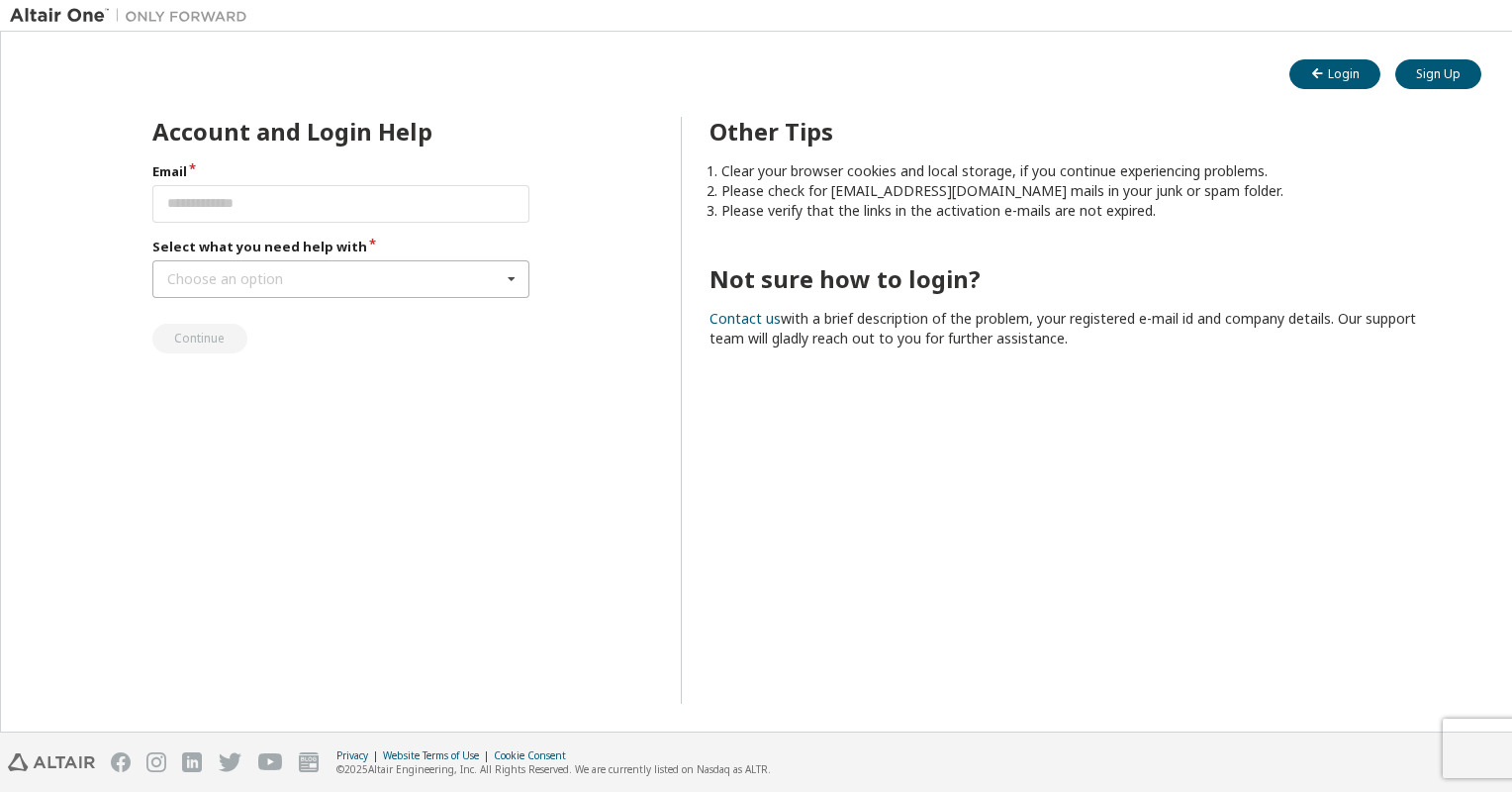 scroll, scrollTop: 0, scrollLeft: 0, axis: both 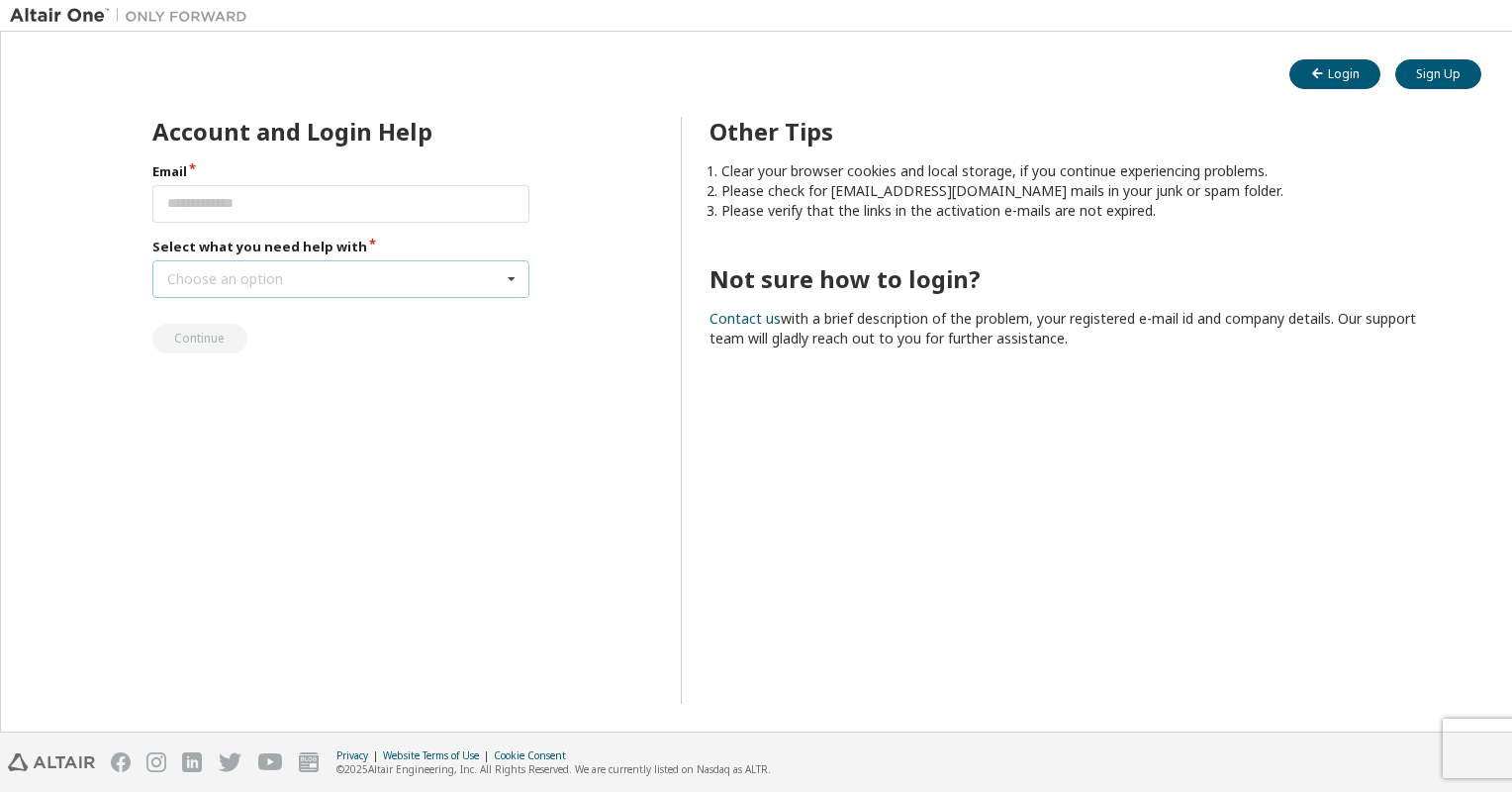 click on "Choose an option I forgot my password I did not receive activation mail My activation mail expired My account is locked I want to reset multi-factor authentication I don't know but can't login" at bounding box center (341, 279) 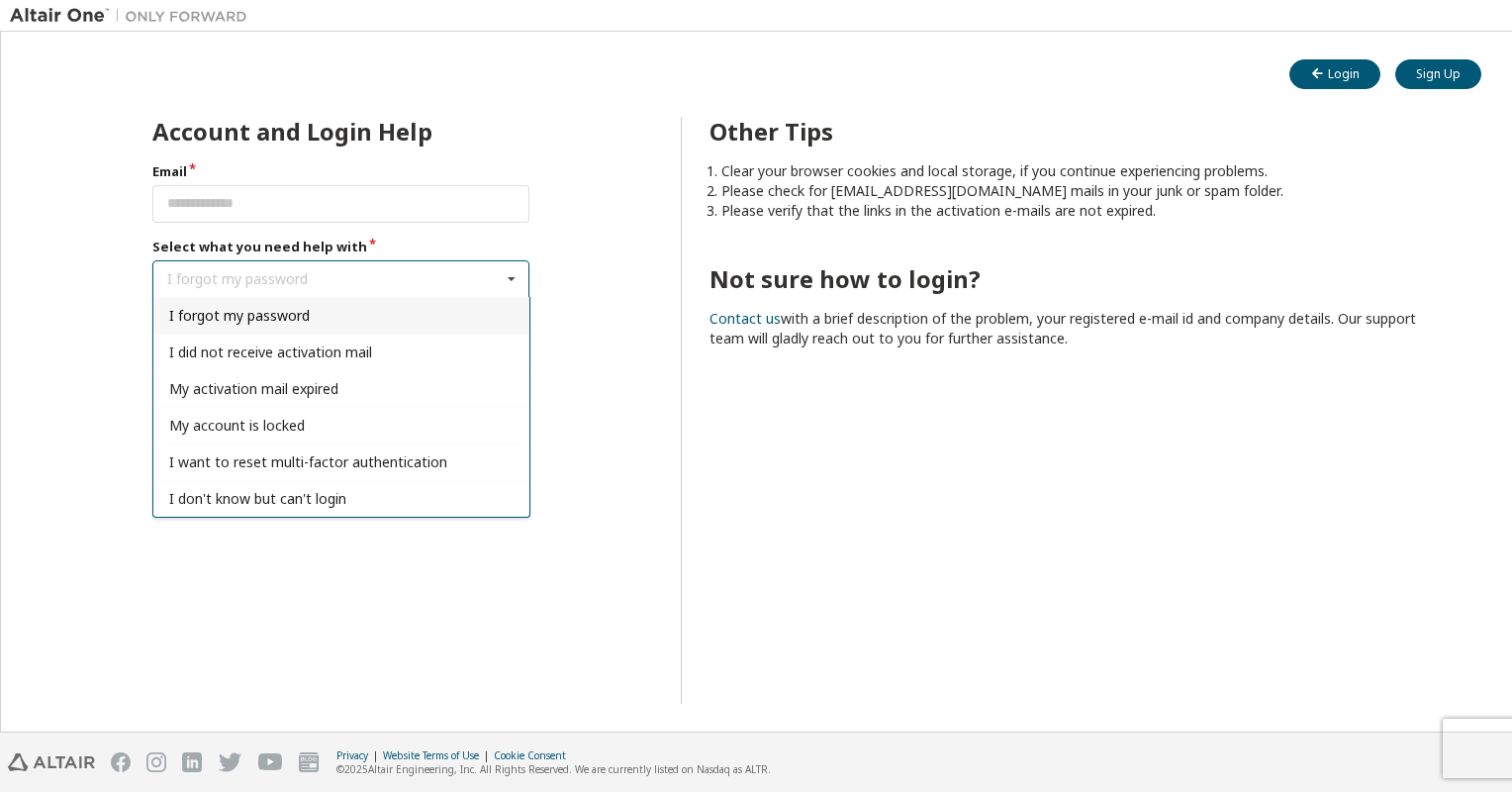 click on "I forgot my password I forgot my password I did not receive activation mail My activation mail expired My account is locked I want to reset multi-factor authentication I don't know but can't login" at bounding box center [341, 279] 